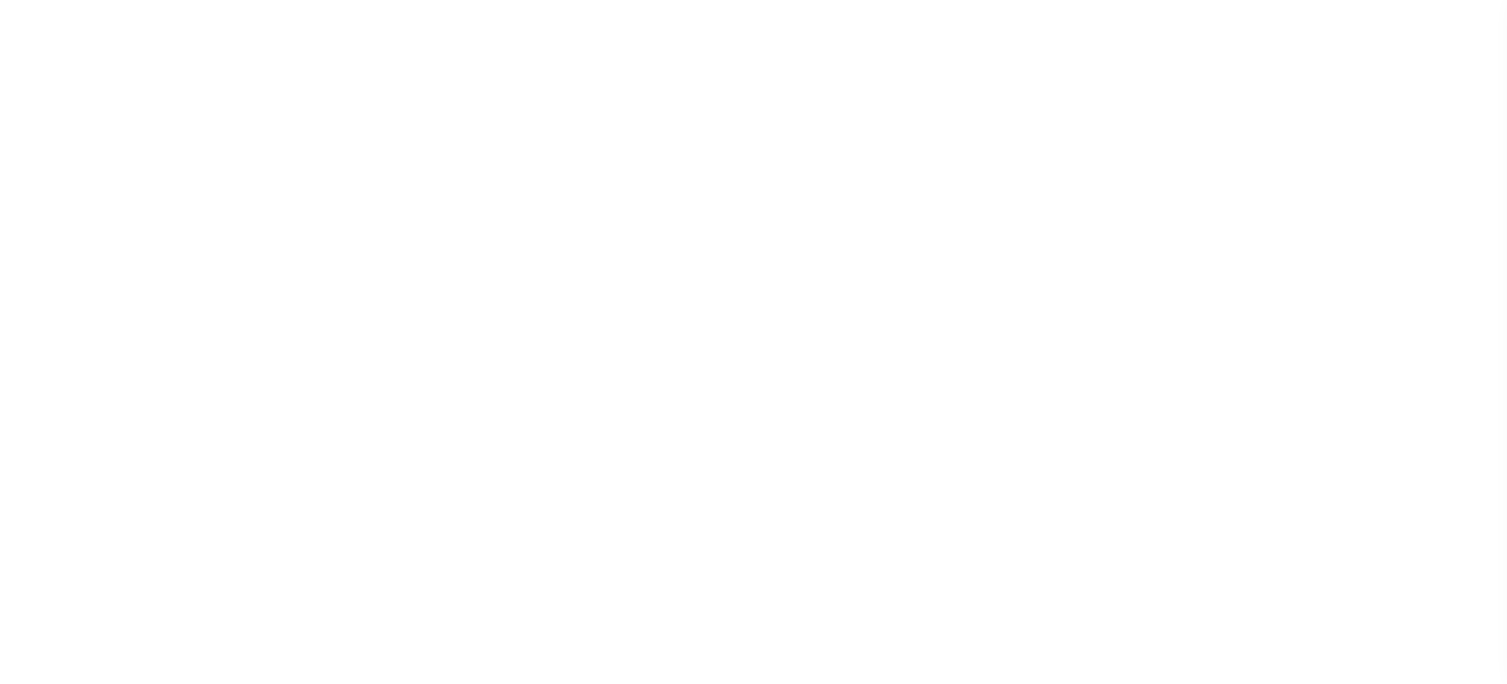 scroll, scrollTop: 0, scrollLeft: 0, axis: both 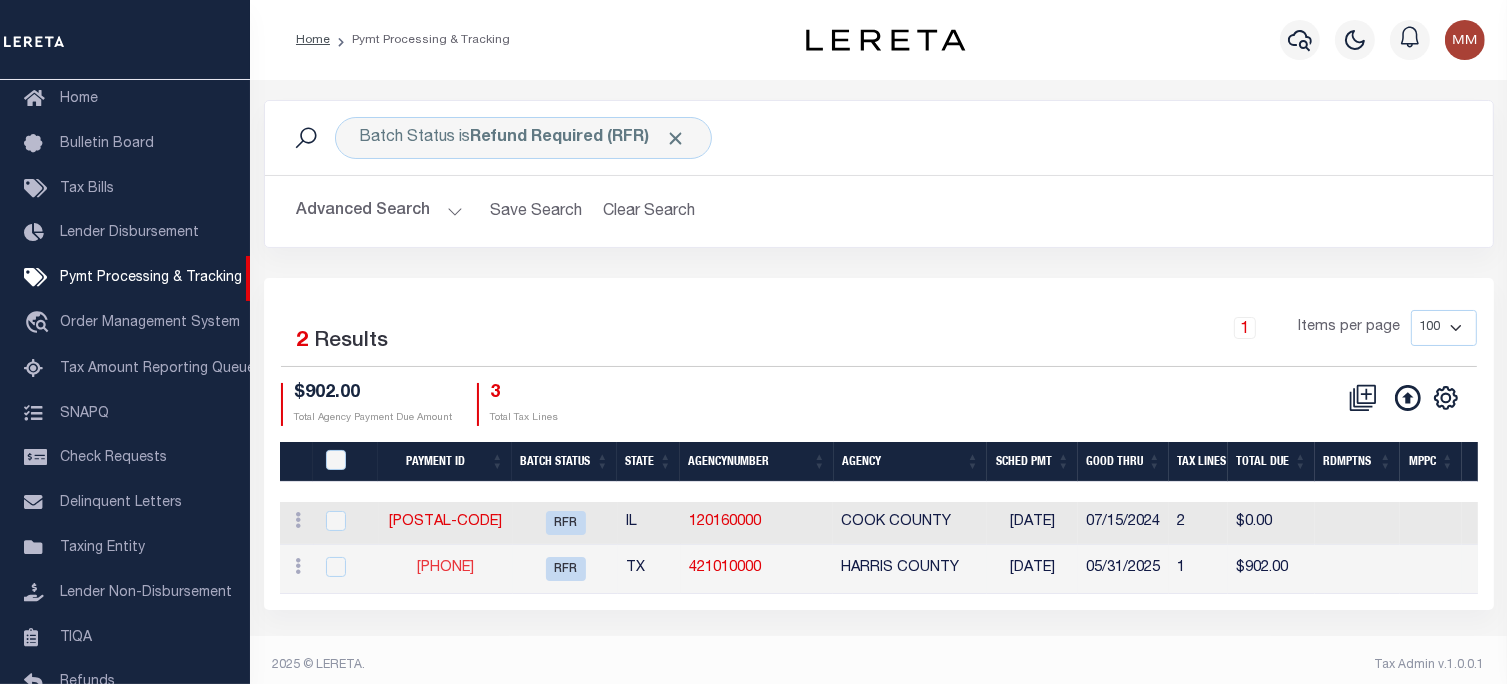 click on "86822" at bounding box center (445, 568) 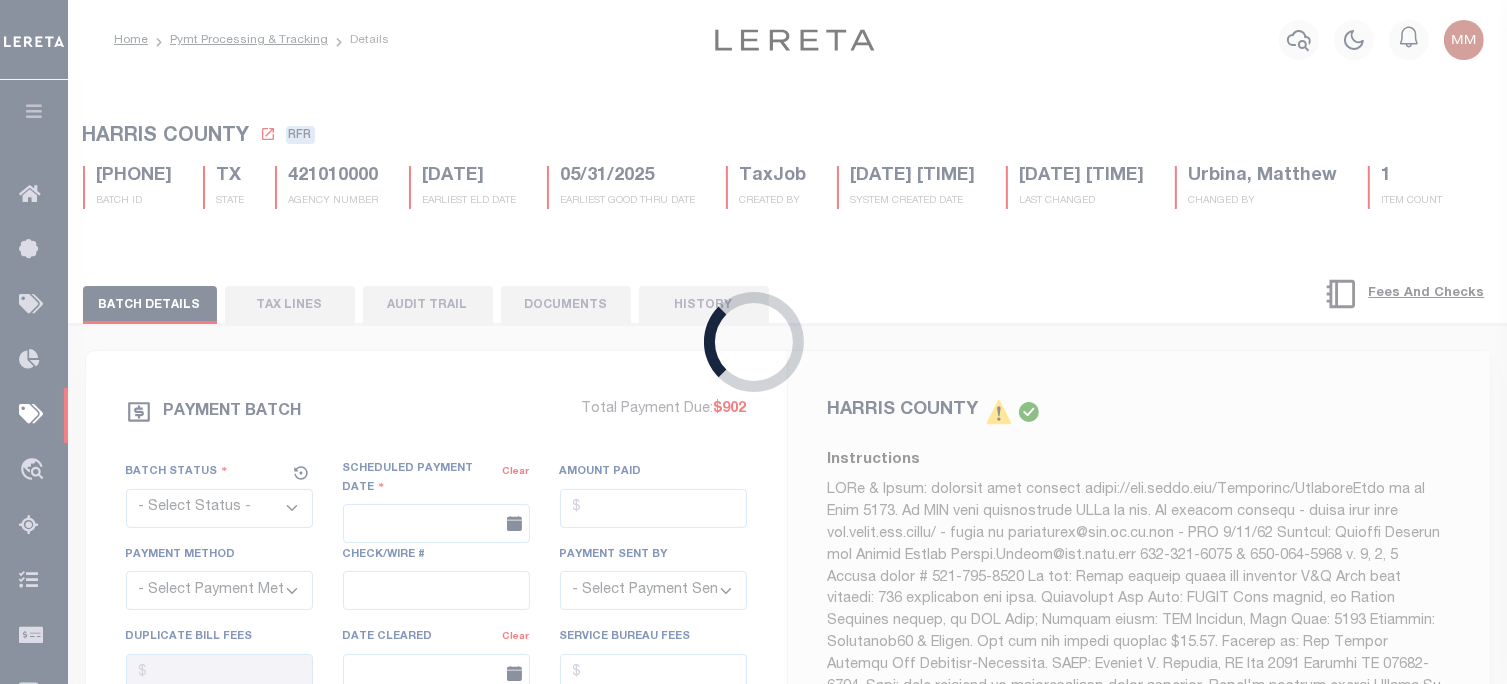 select on "RFR" 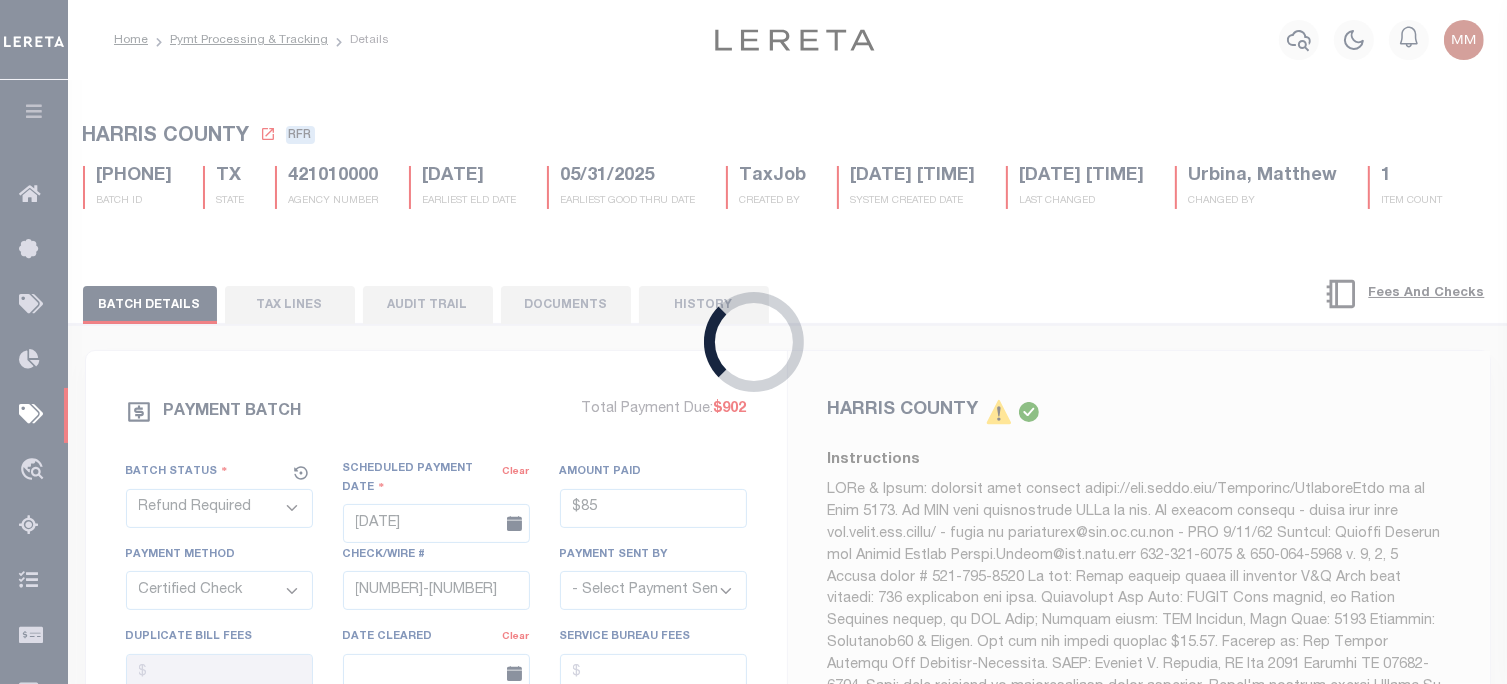 select on "Cole, Gloria" 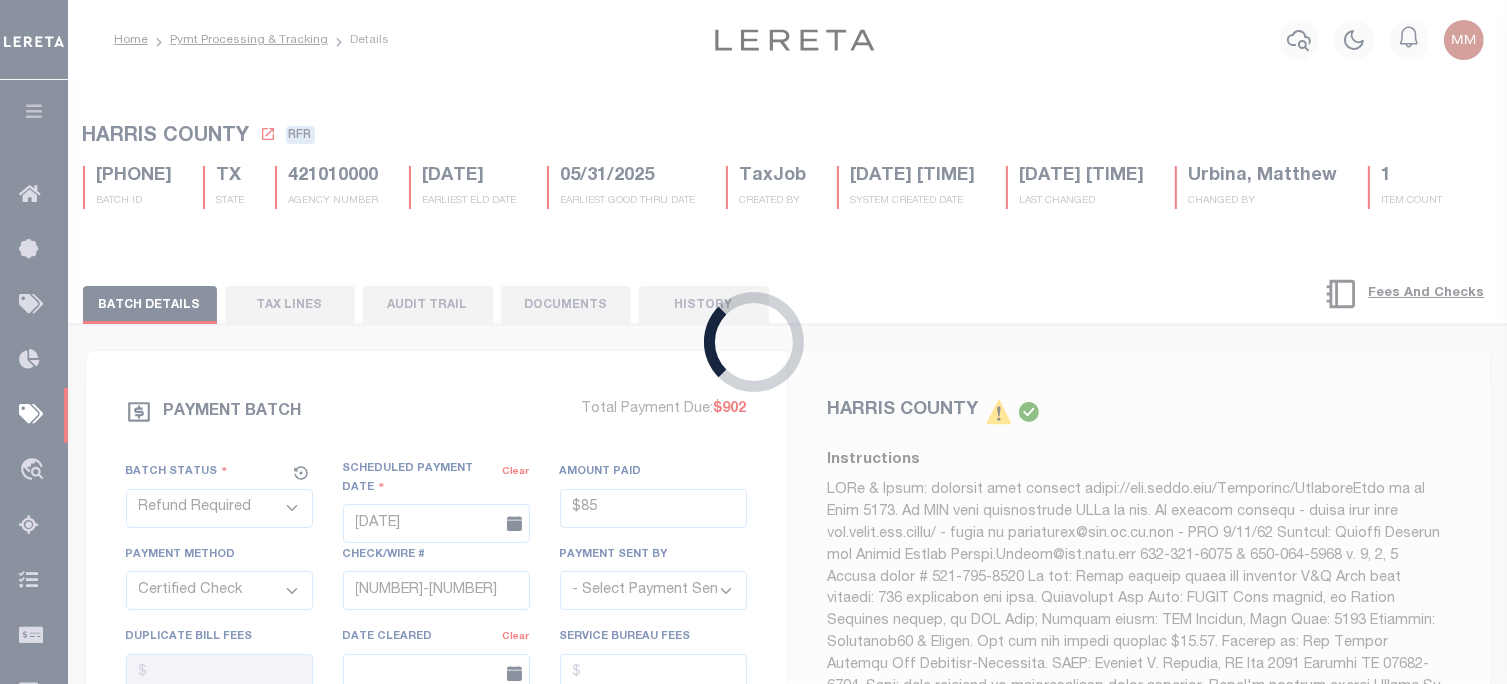 checkbox on "true" 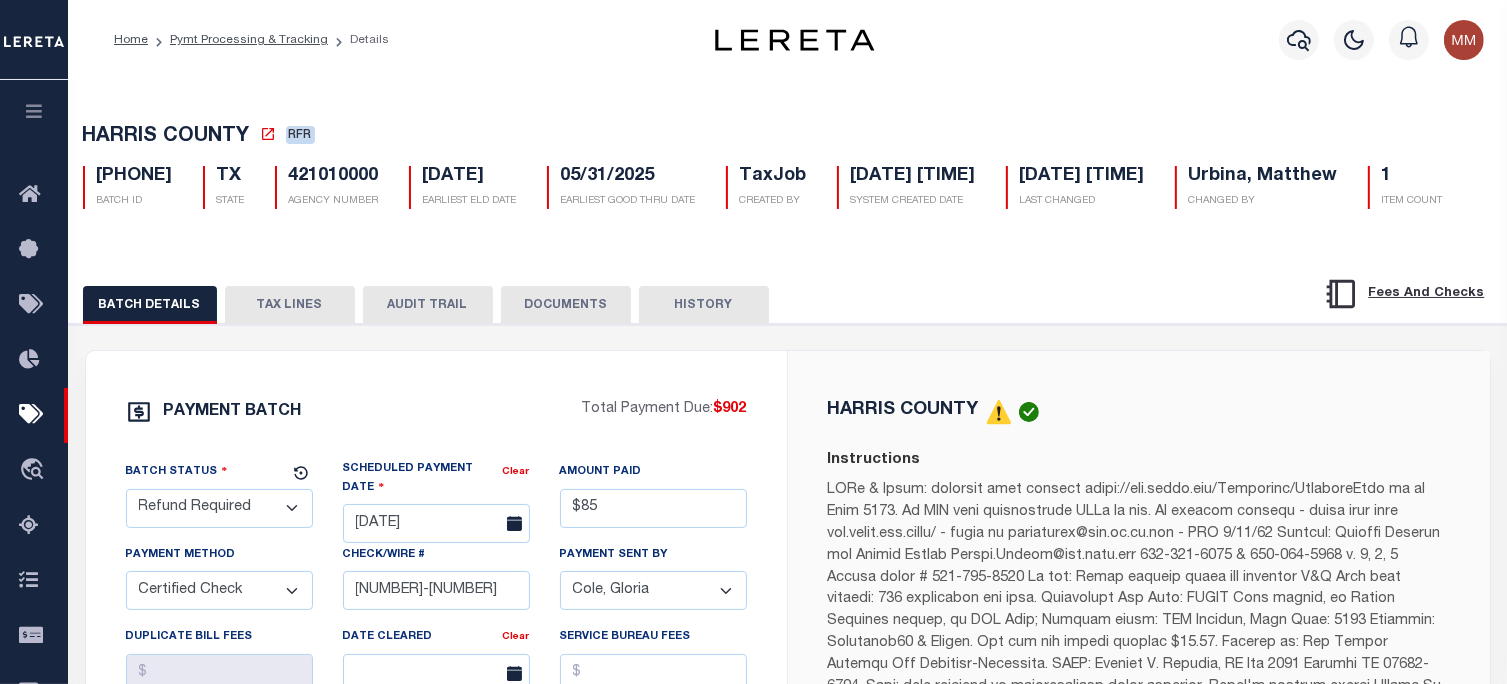 click on "DOCUMENTS" at bounding box center (566, 305) 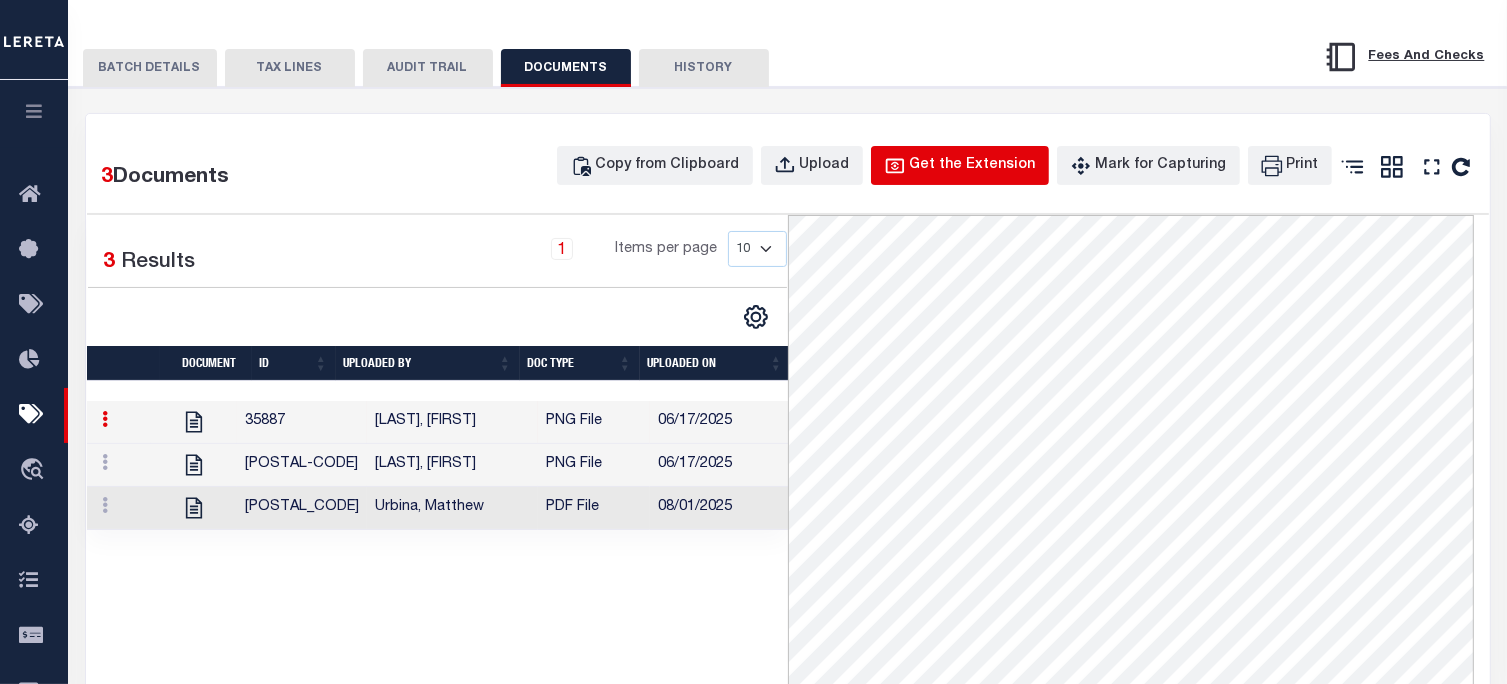 scroll, scrollTop: 300, scrollLeft: 0, axis: vertical 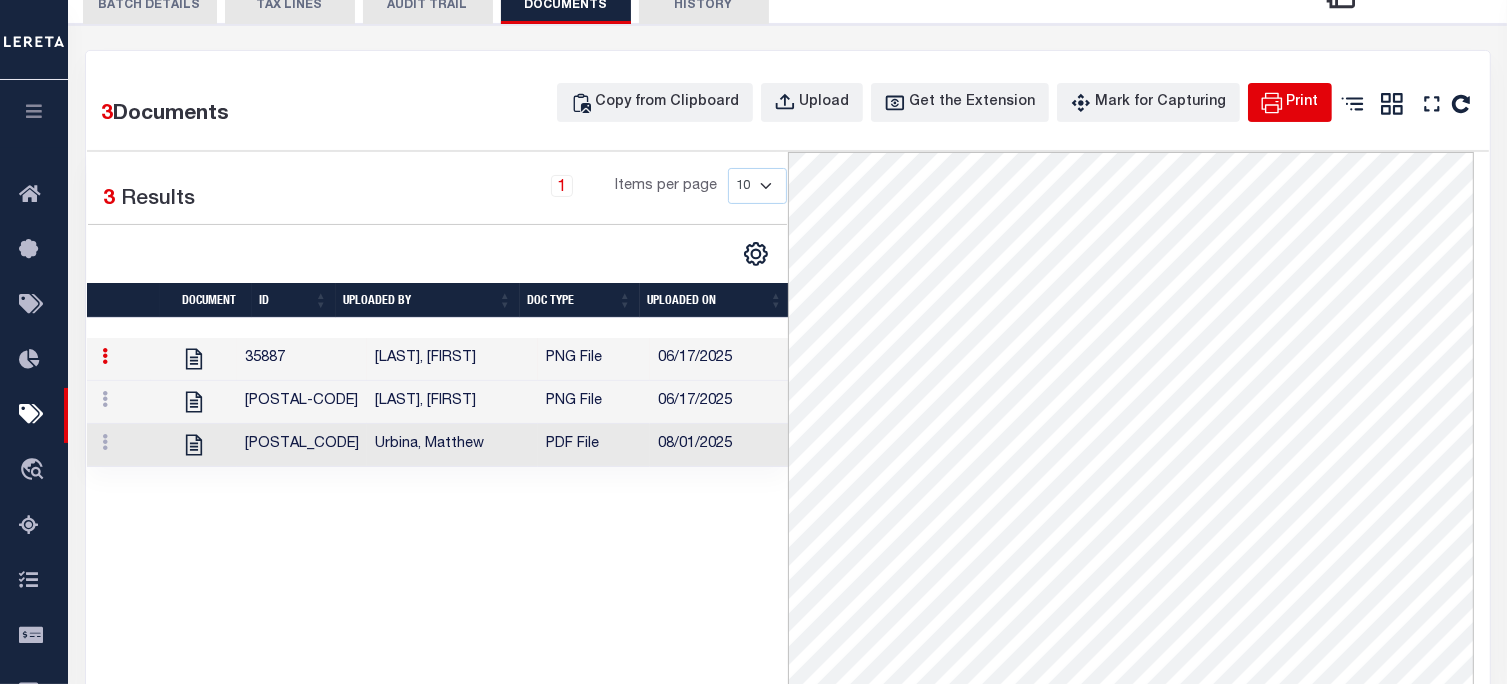click on "Print" at bounding box center (1303, 103) 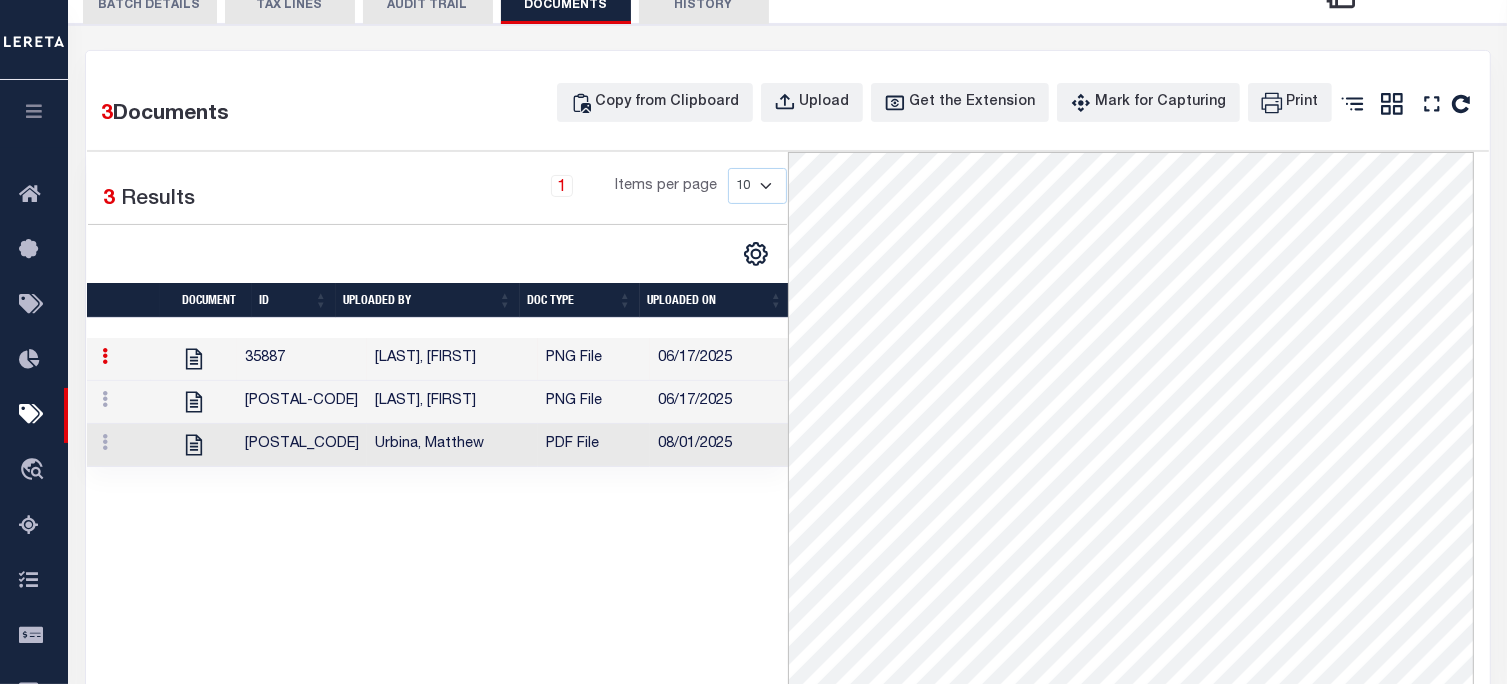 click on "TAX LINES" at bounding box center (290, 5) 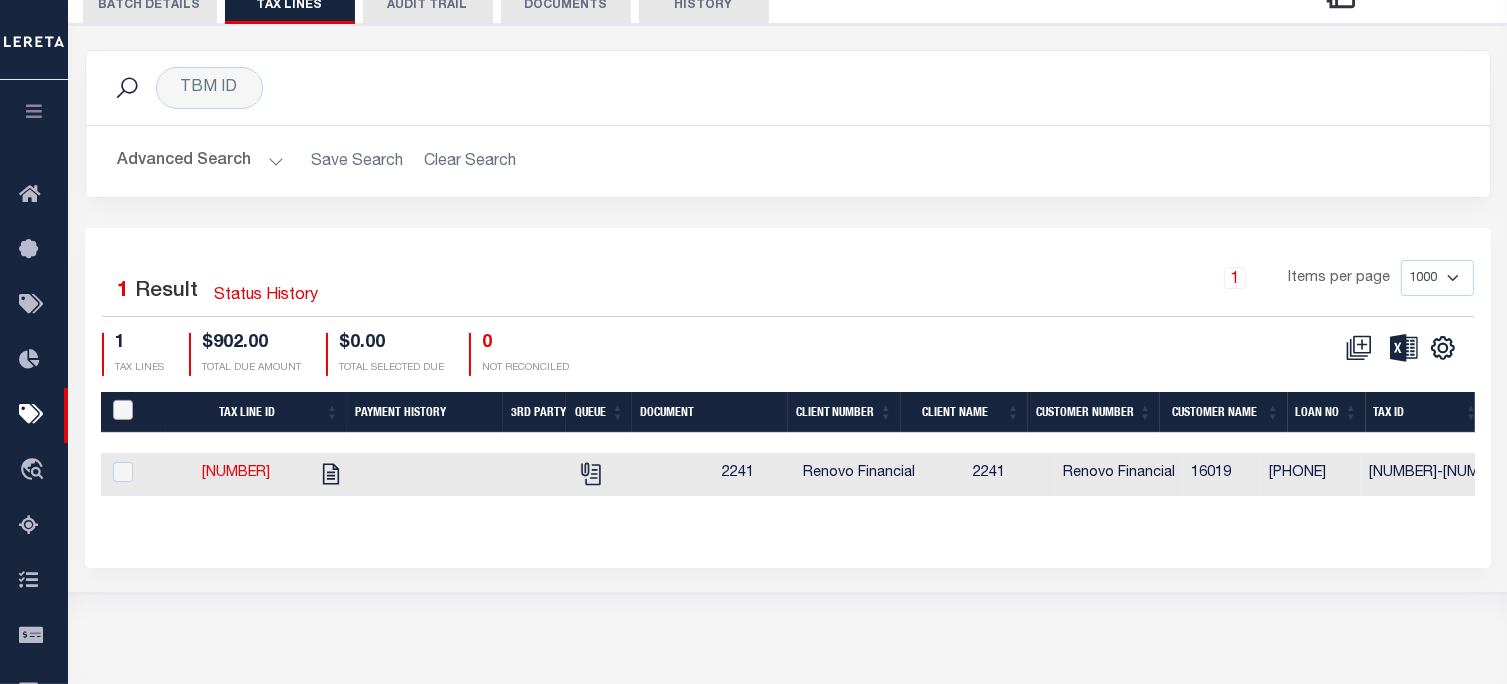 click at bounding box center (123, 410) 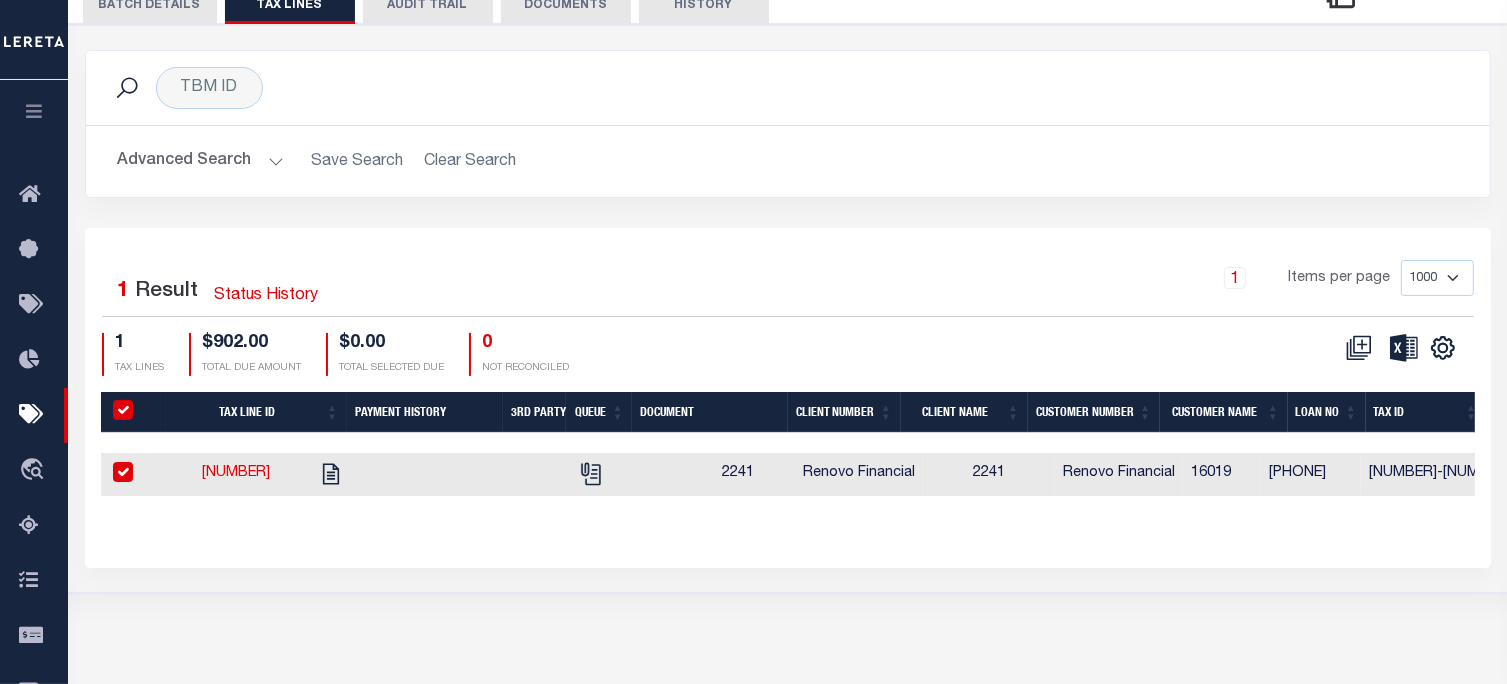 checkbox on "true" 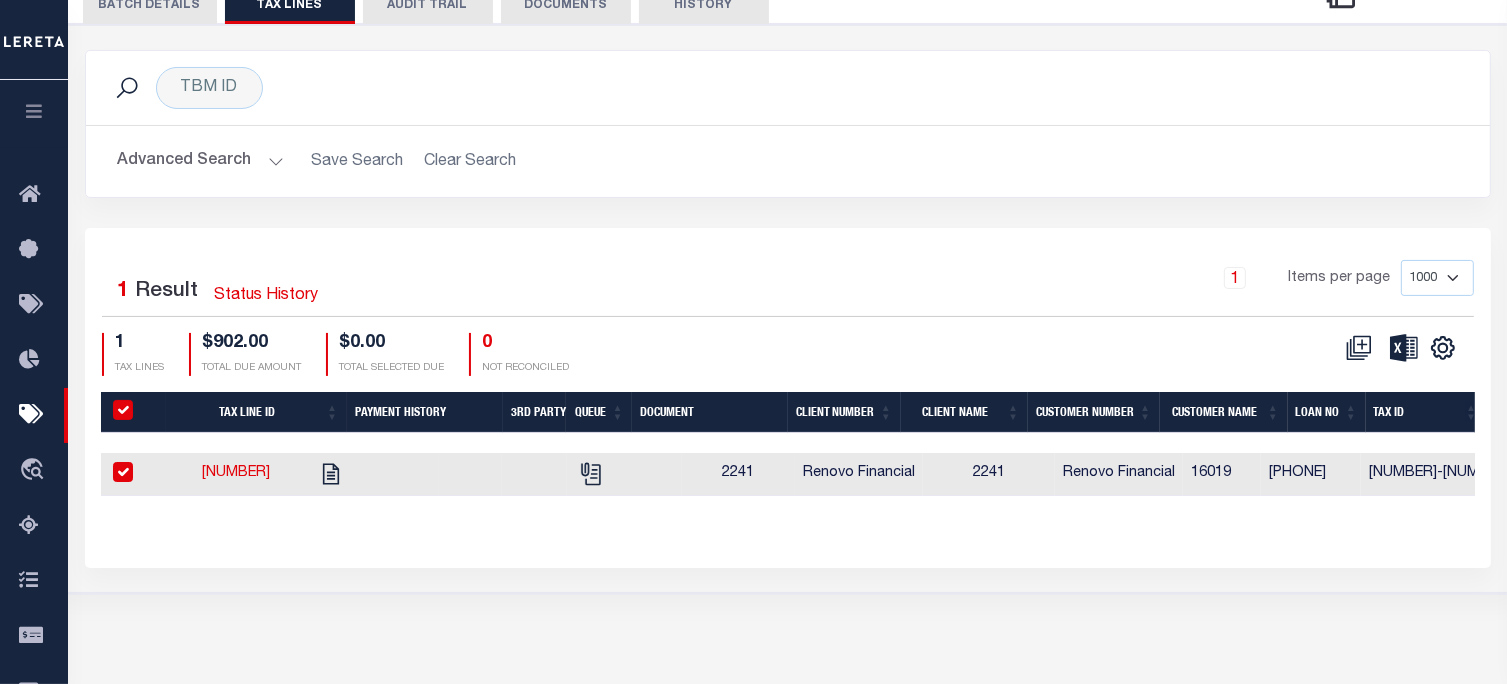 checkbox on "true" 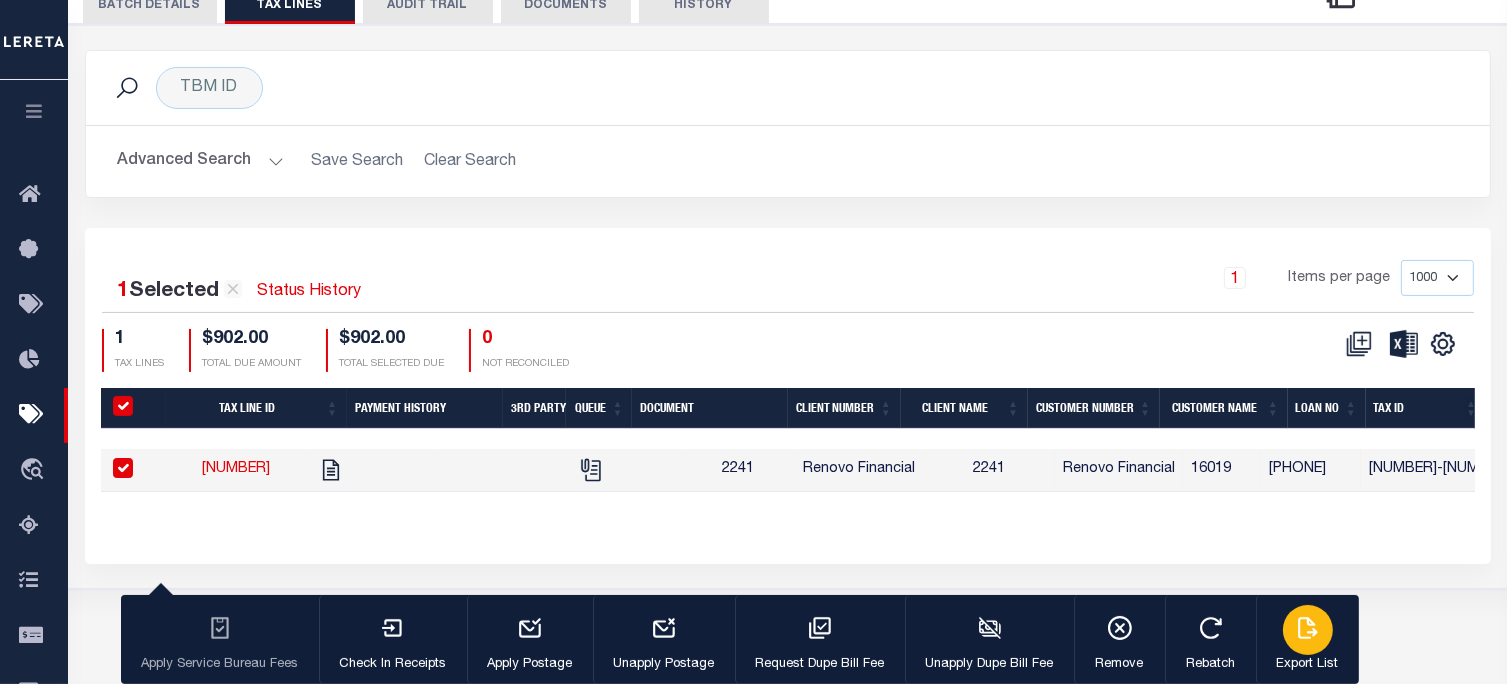 click at bounding box center (1308, 630) 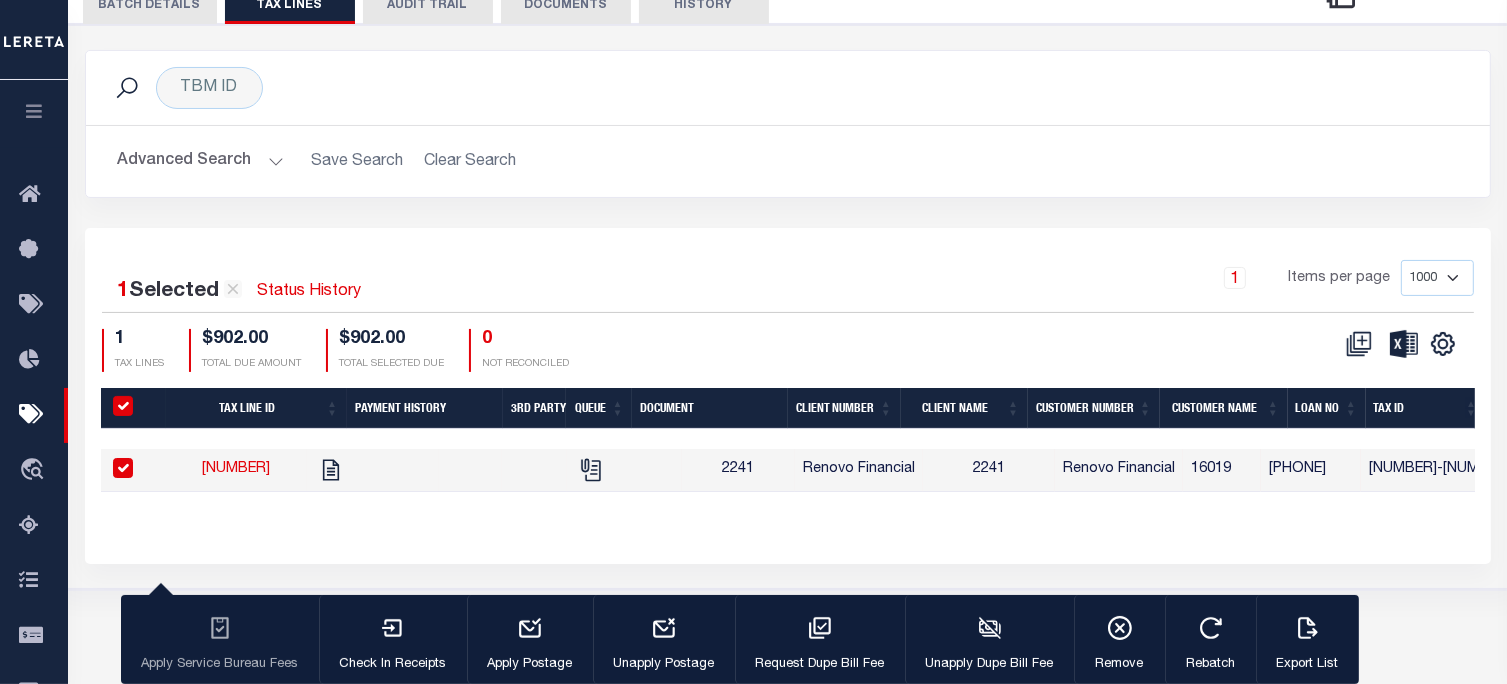 drag, startPoint x: 163, startPoint y: 57, endPoint x: 177, endPoint y: 38, distance: 23.600847 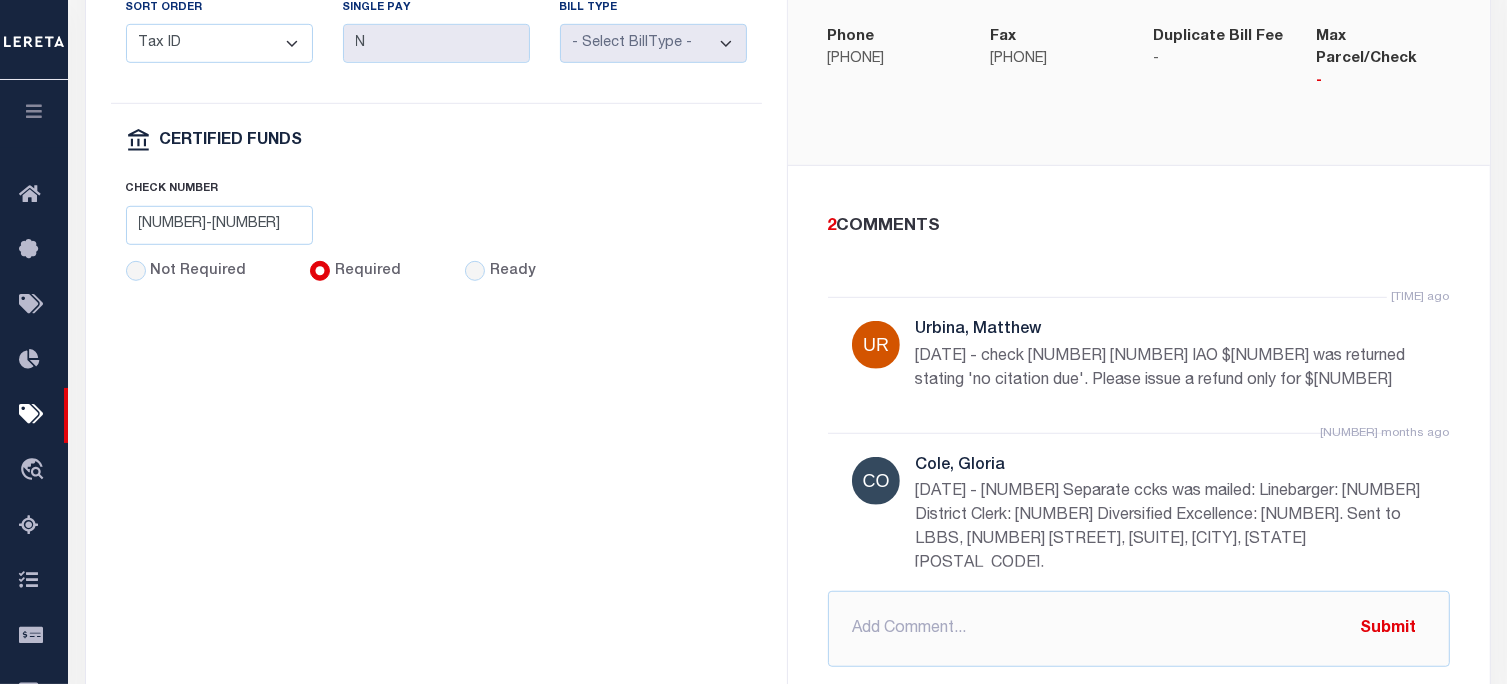 scroll, scrollTop: 1300, scrollLeft: 0, axis: vertical 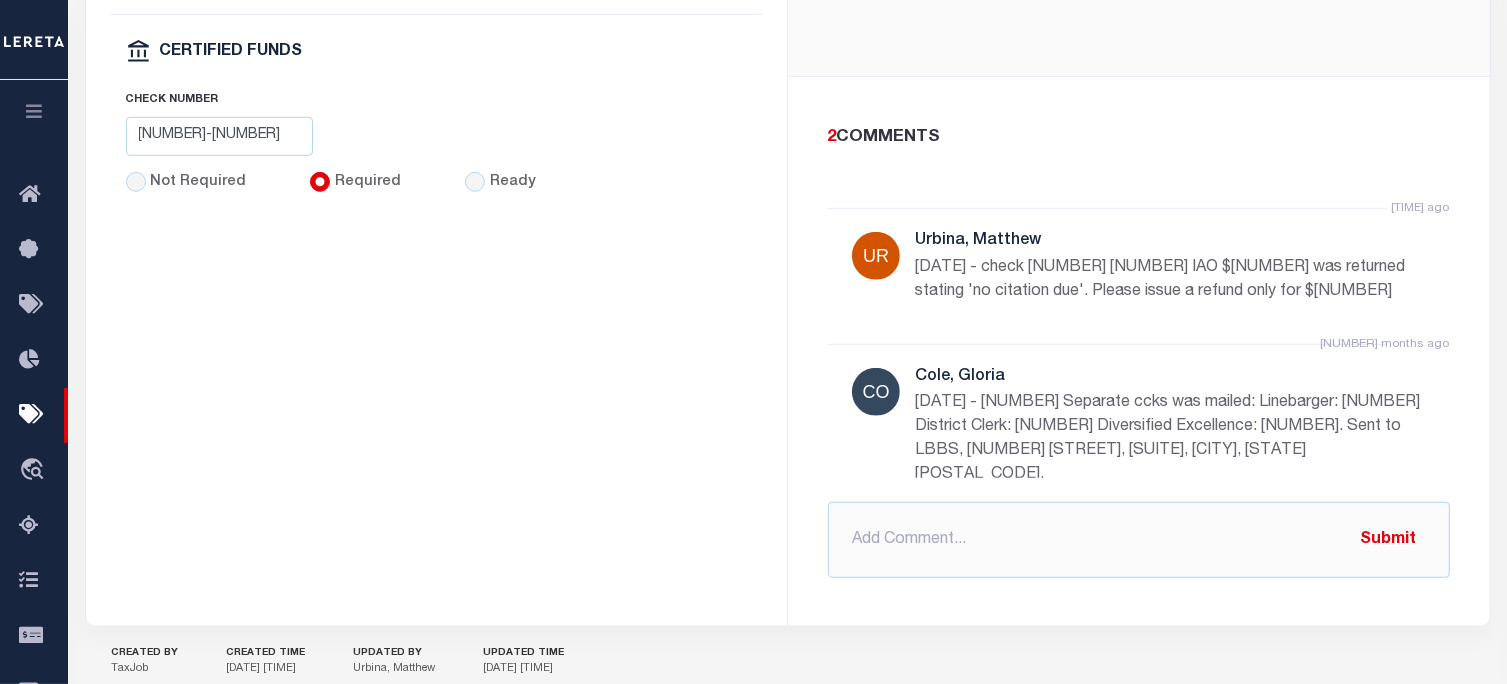 type 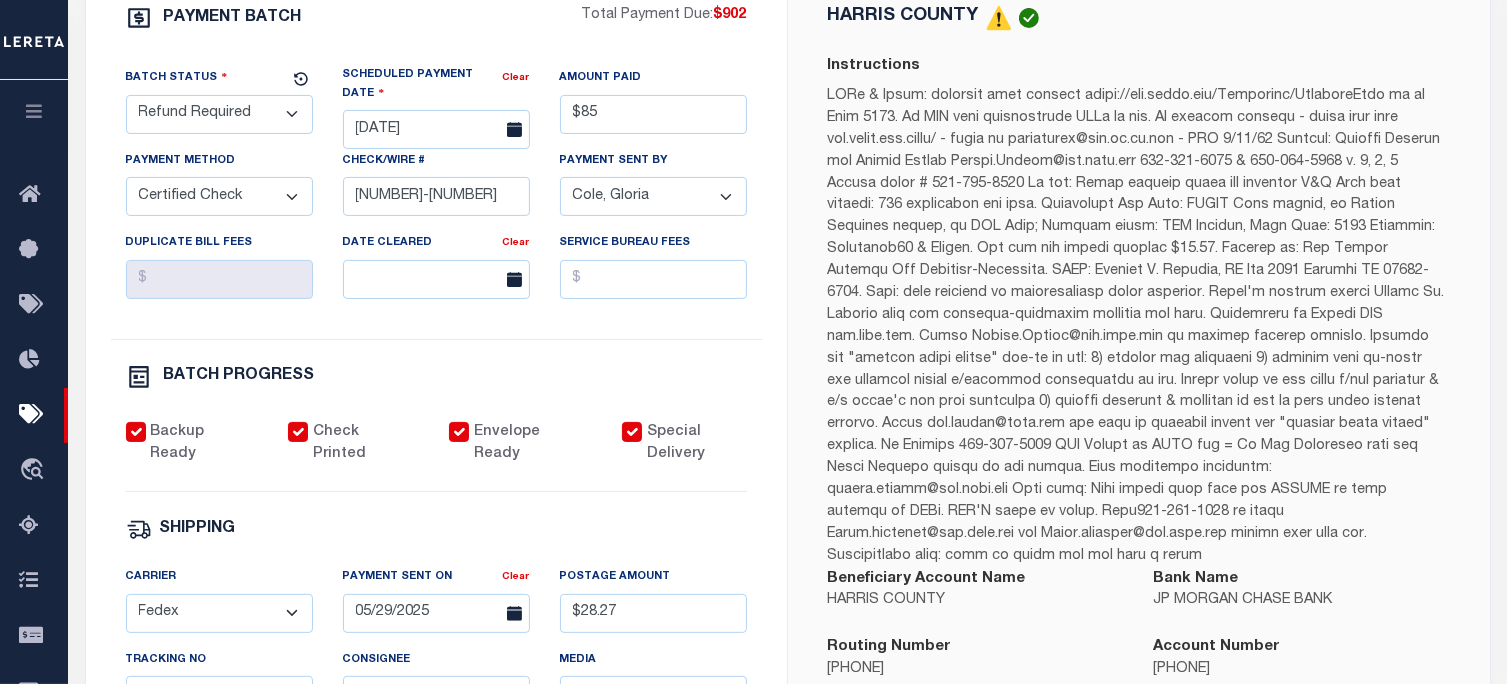 scroll, scrollTop: 0, scrollLeft: 0, axis: both 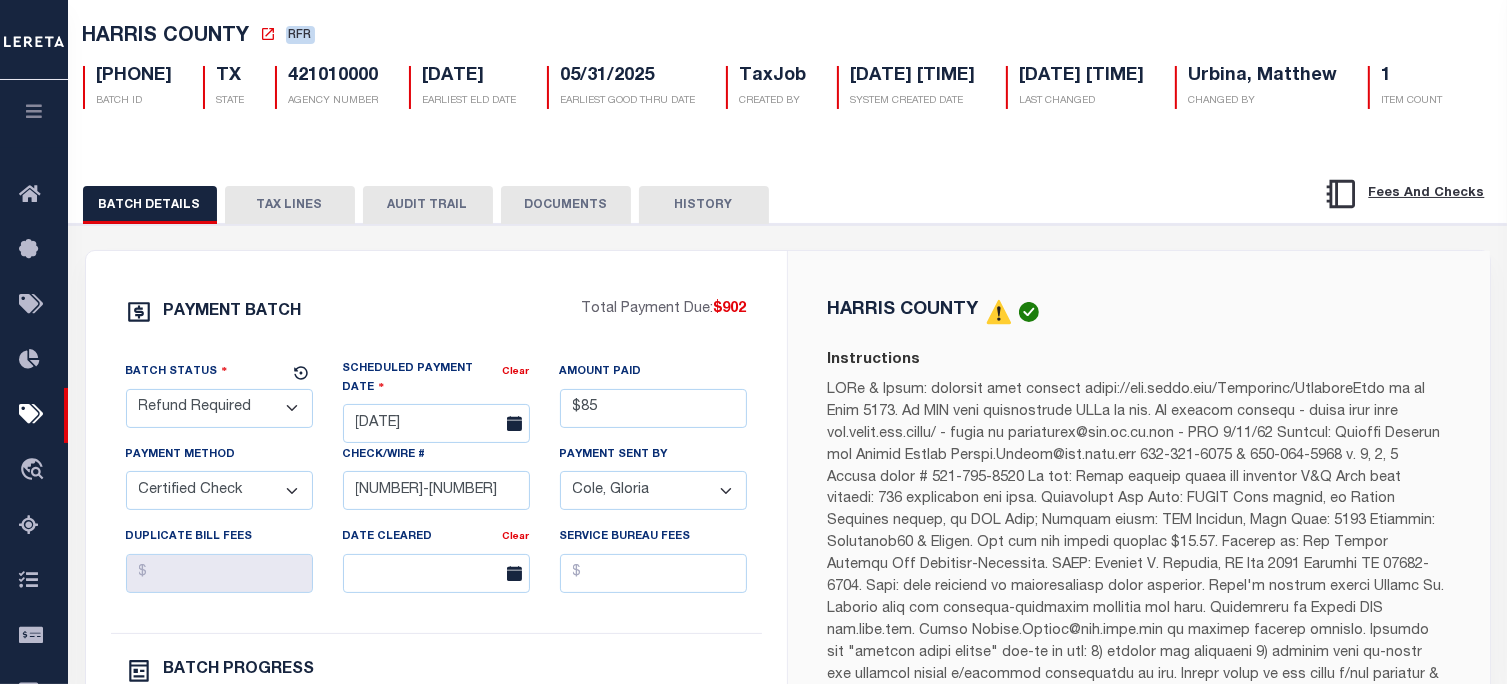 click on "DOCUMENTS" at bounding box center [566, 205] 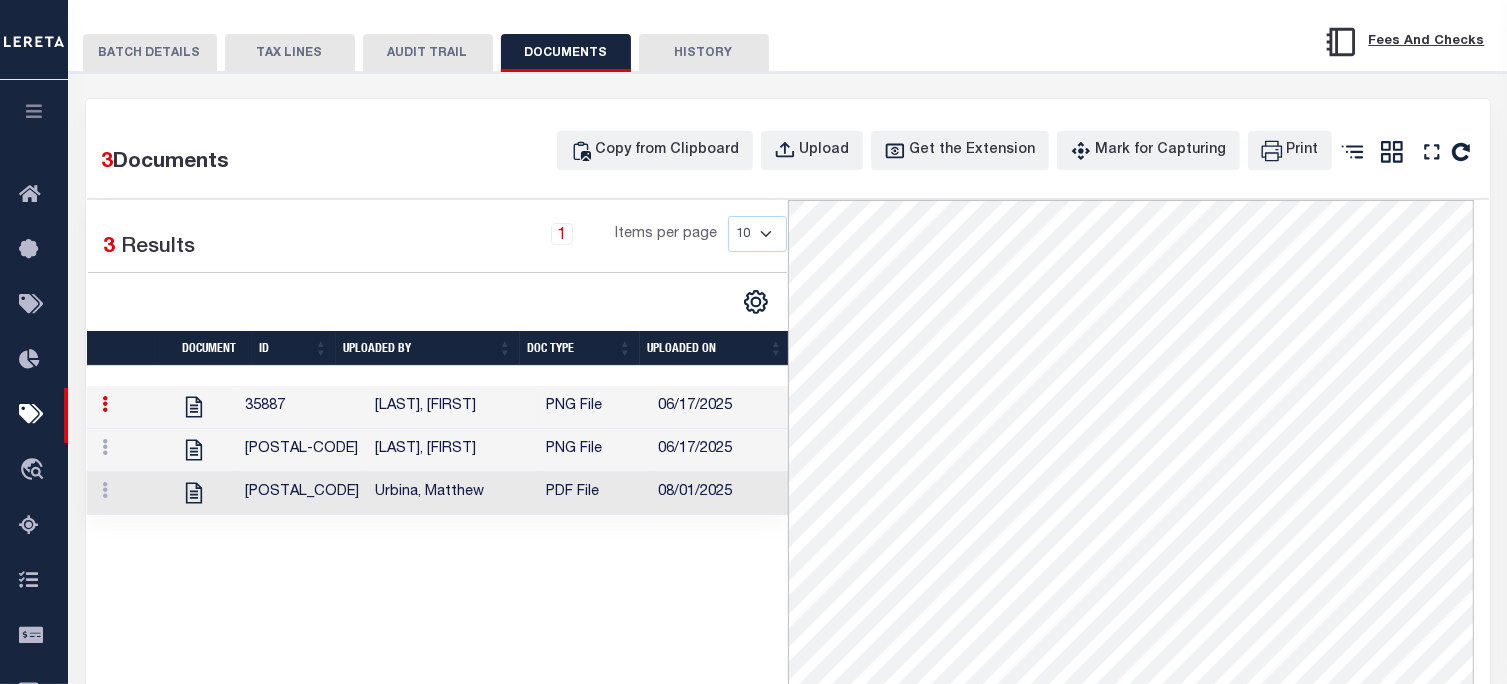 scroll, scrollTop: 300, scrollLeft: 0, axis: vertical 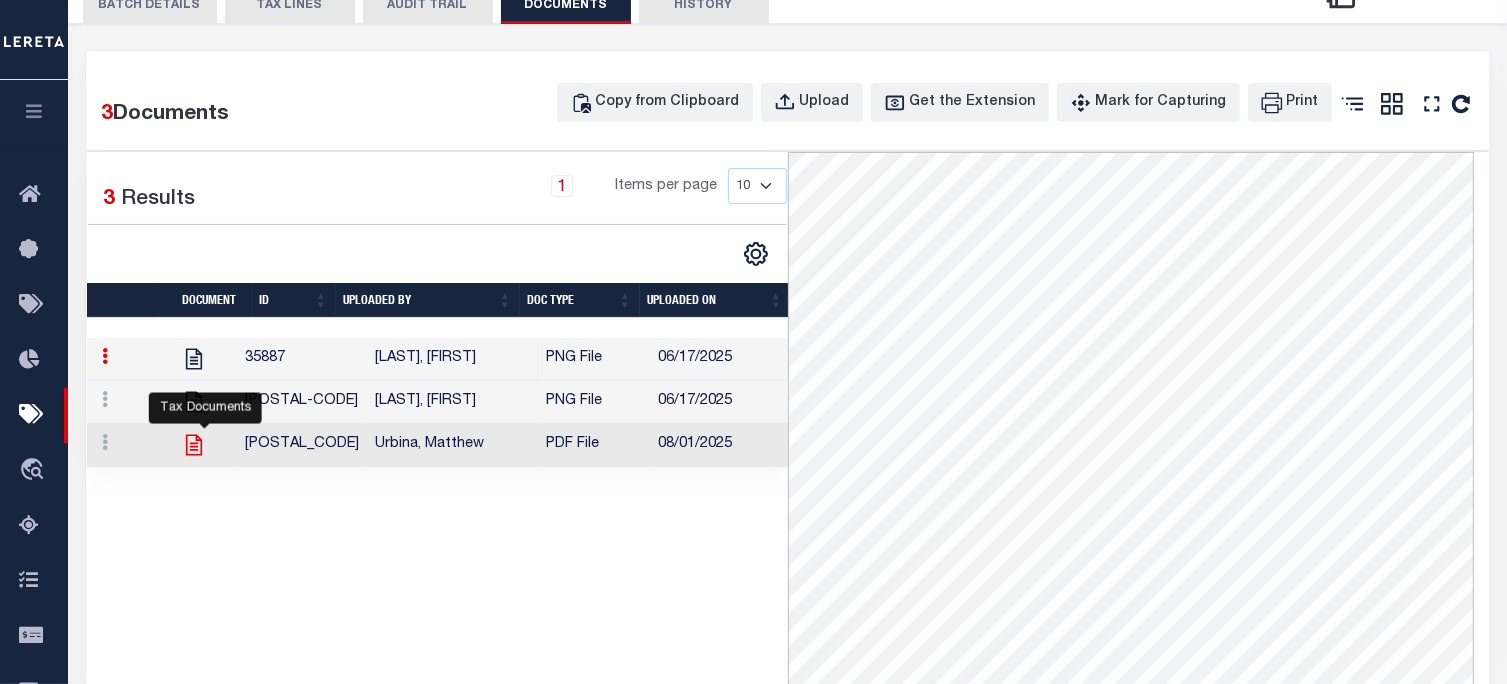 click 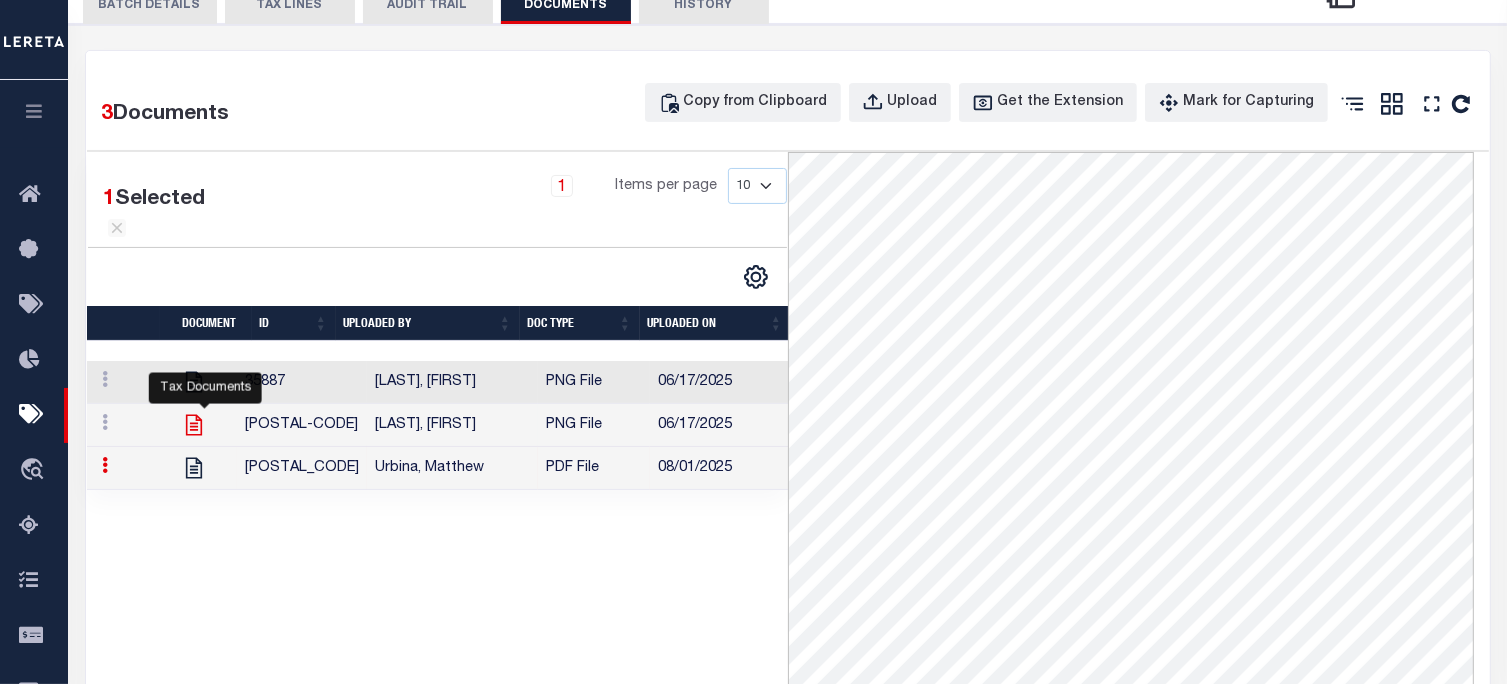 click 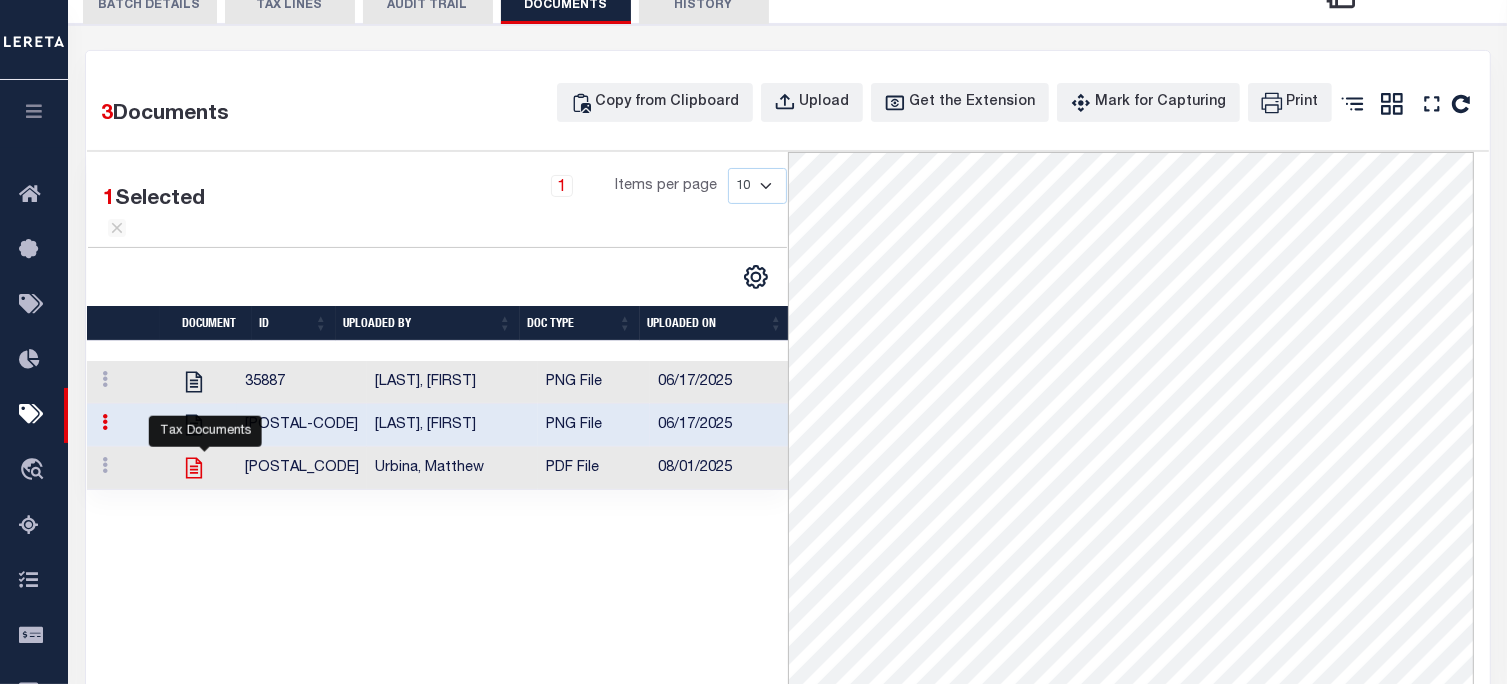 click 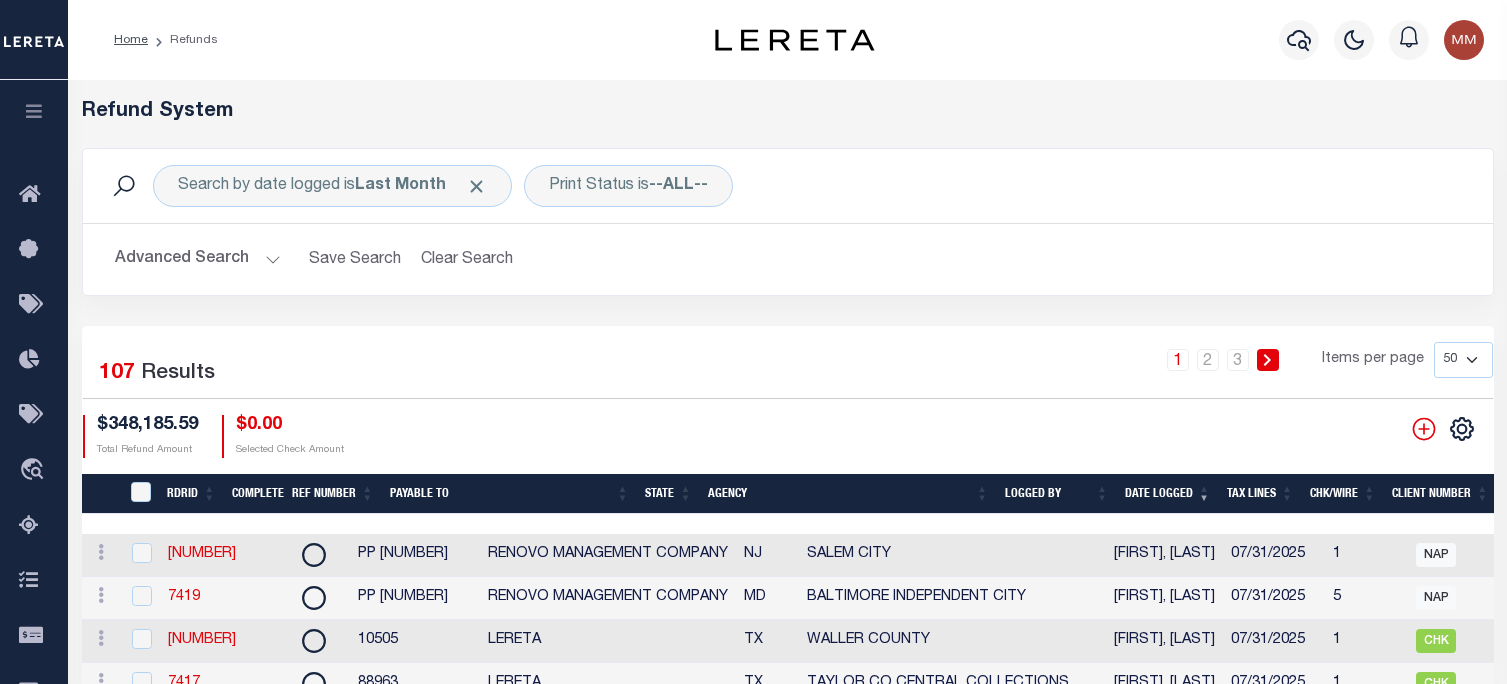 select on "50" 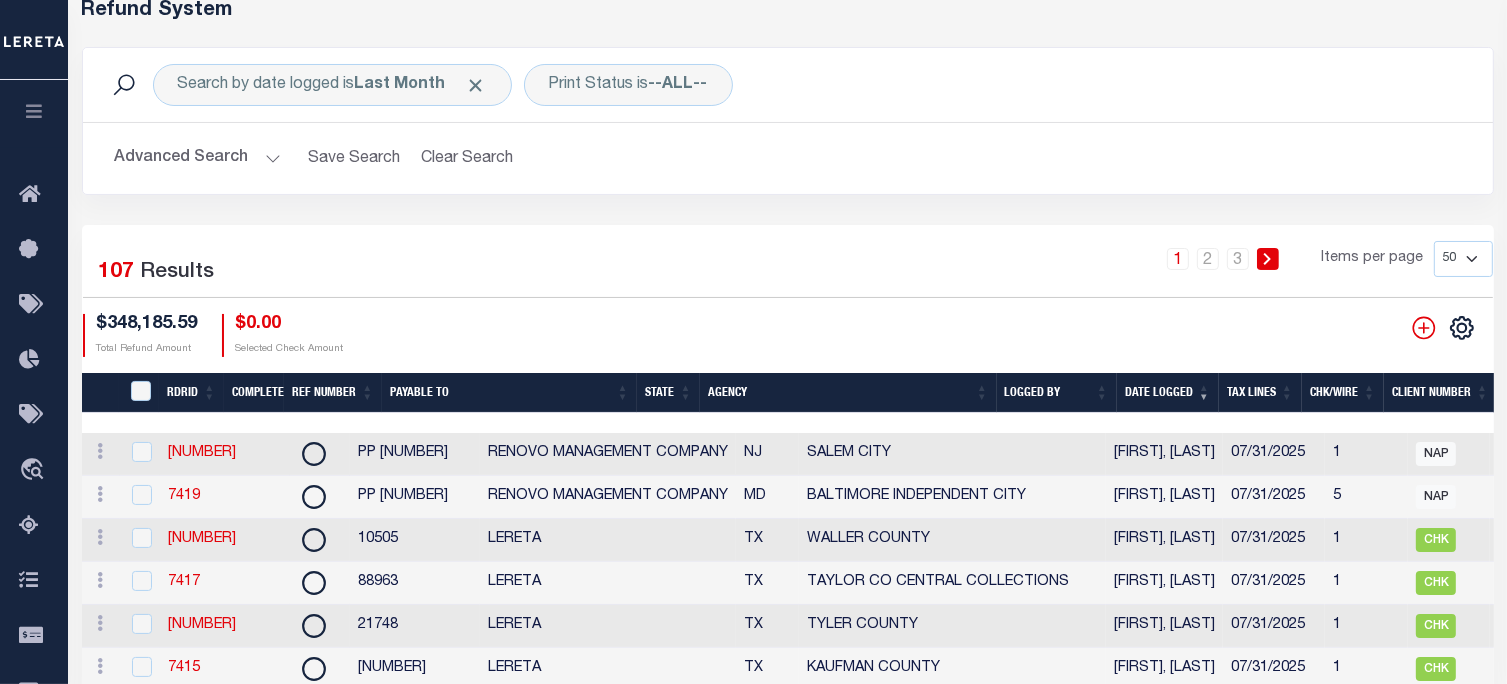 scroll, scrollTop: 101, scrollLeft: 0, axis: vertical 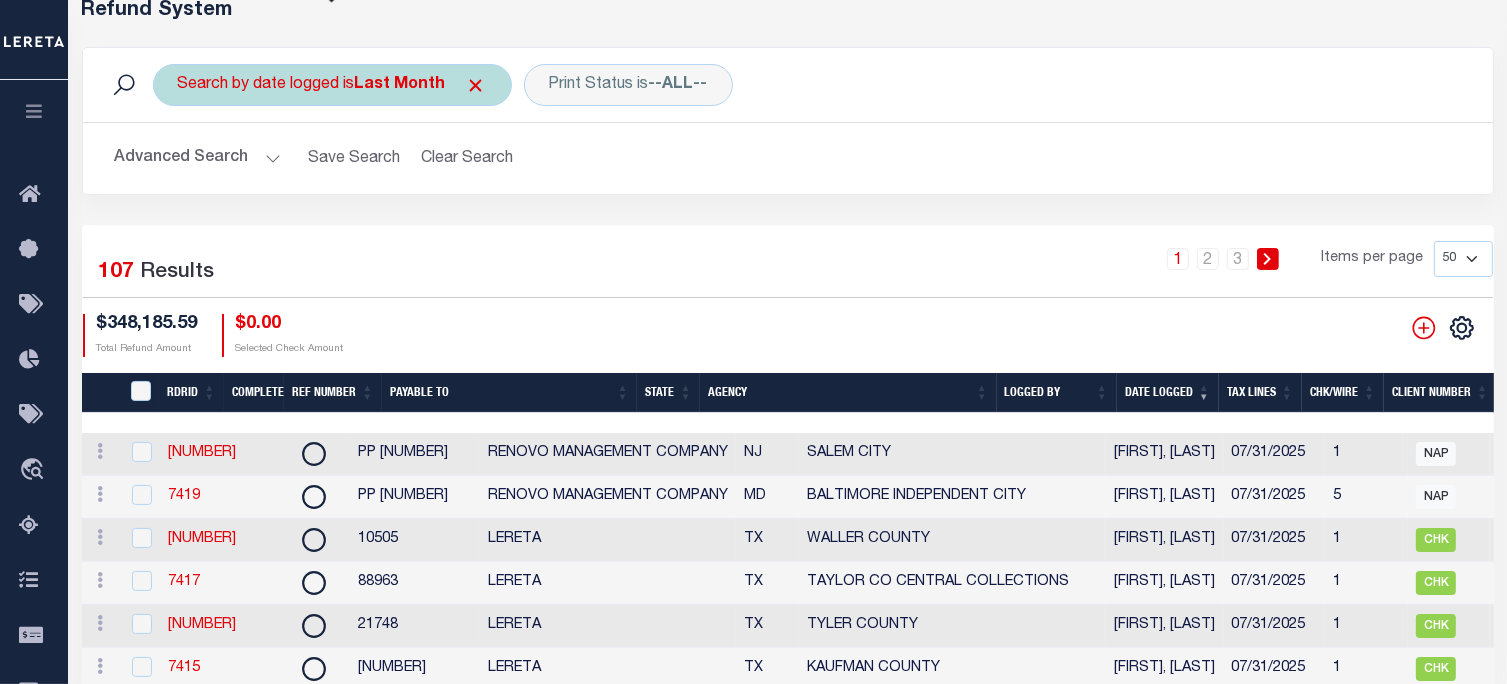click on "Last Month" at bounding box center (400, 85) 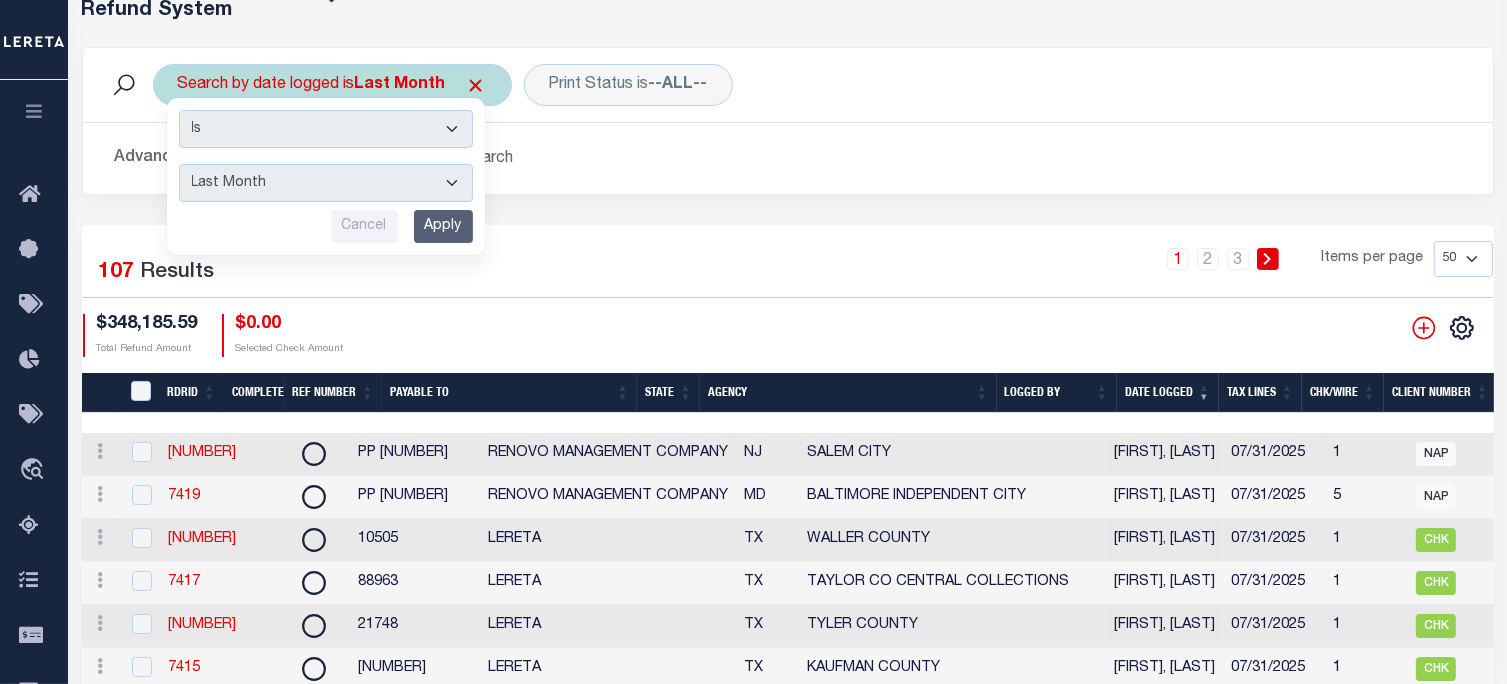 click on "This Month Last Month Last Three Months This Year Last Year" at bounding box center (326, 183) 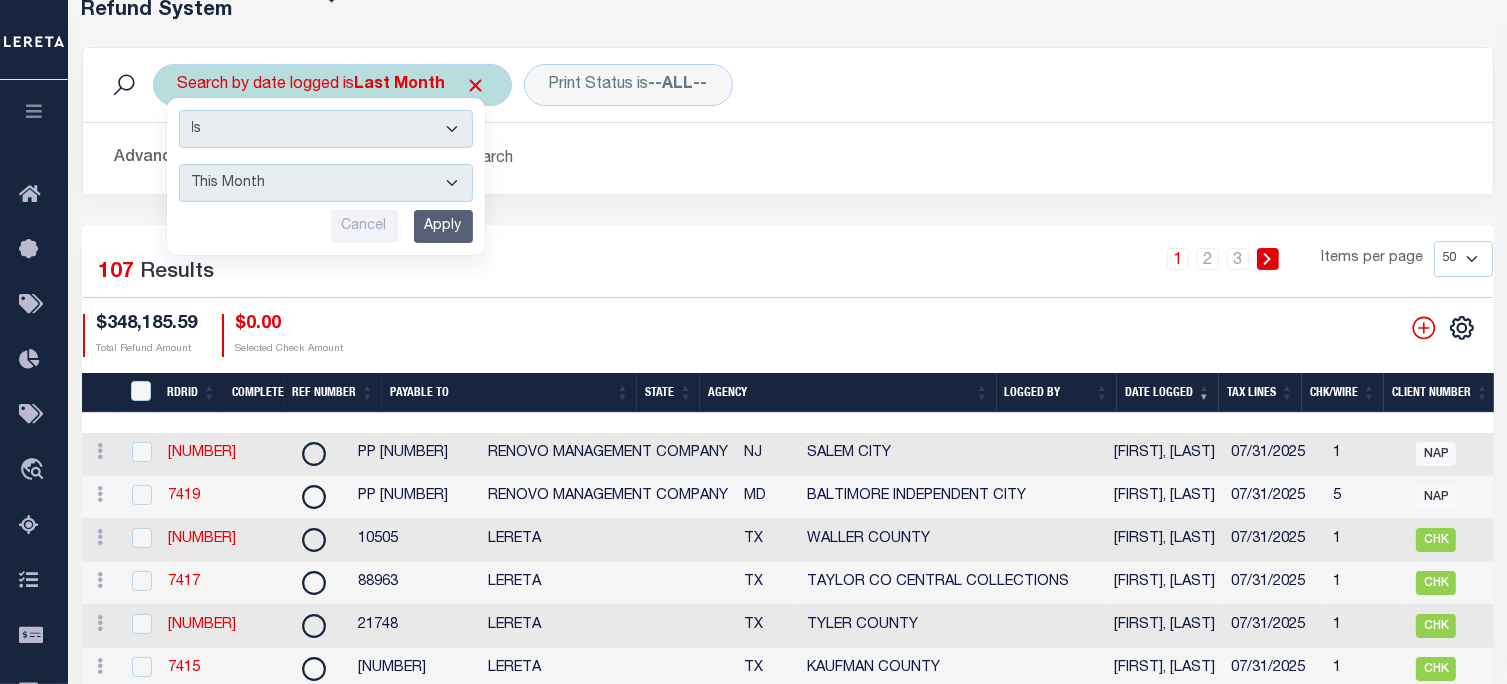click on "Apply" at bounding box center [443, 226] 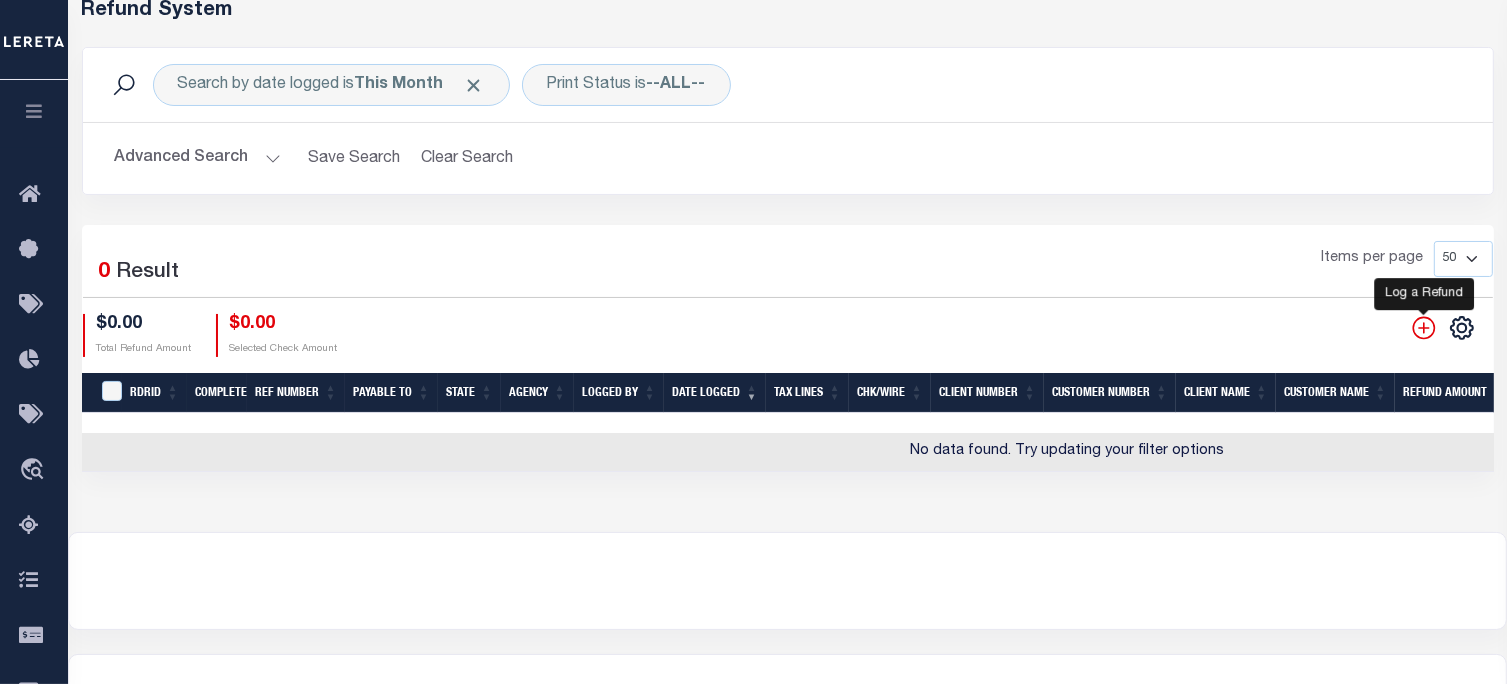 click 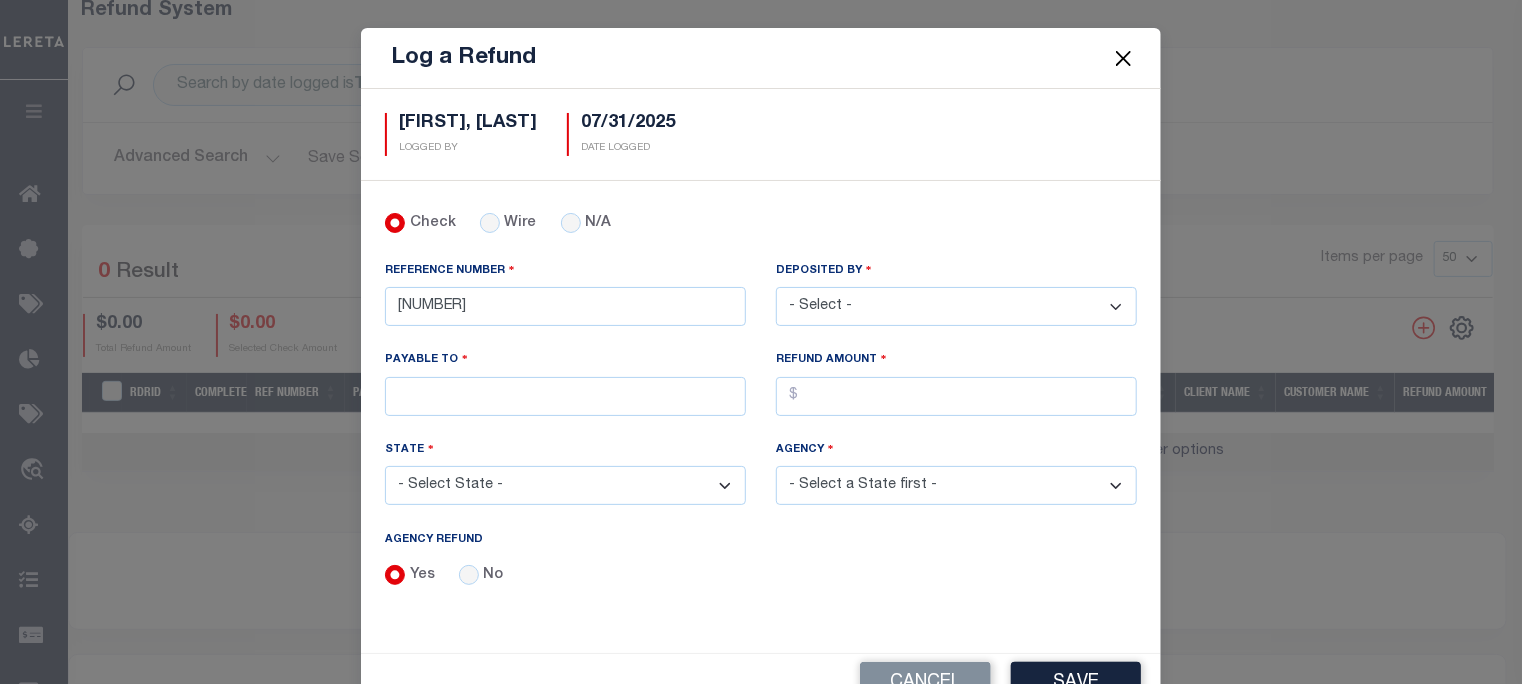 click at bounding box center (1124, 58) 